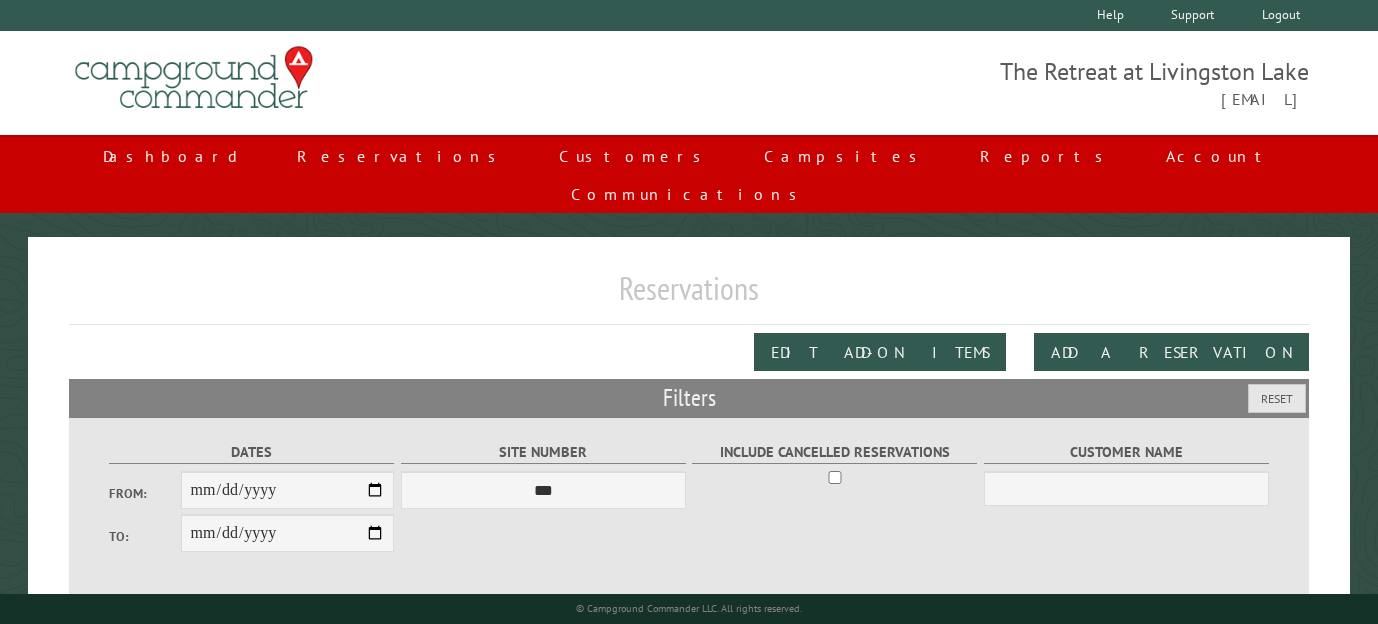 scroll, scrollTop: 0, scrollLeft: 0, axis: both 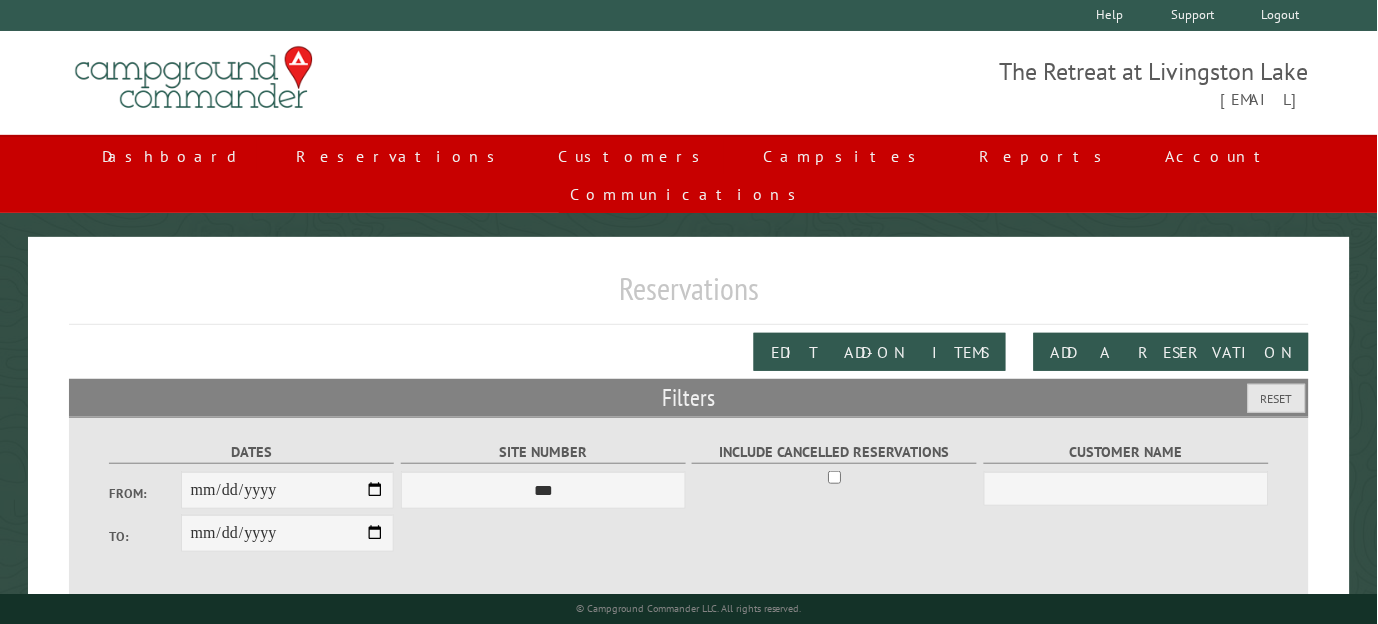 type on "**********" 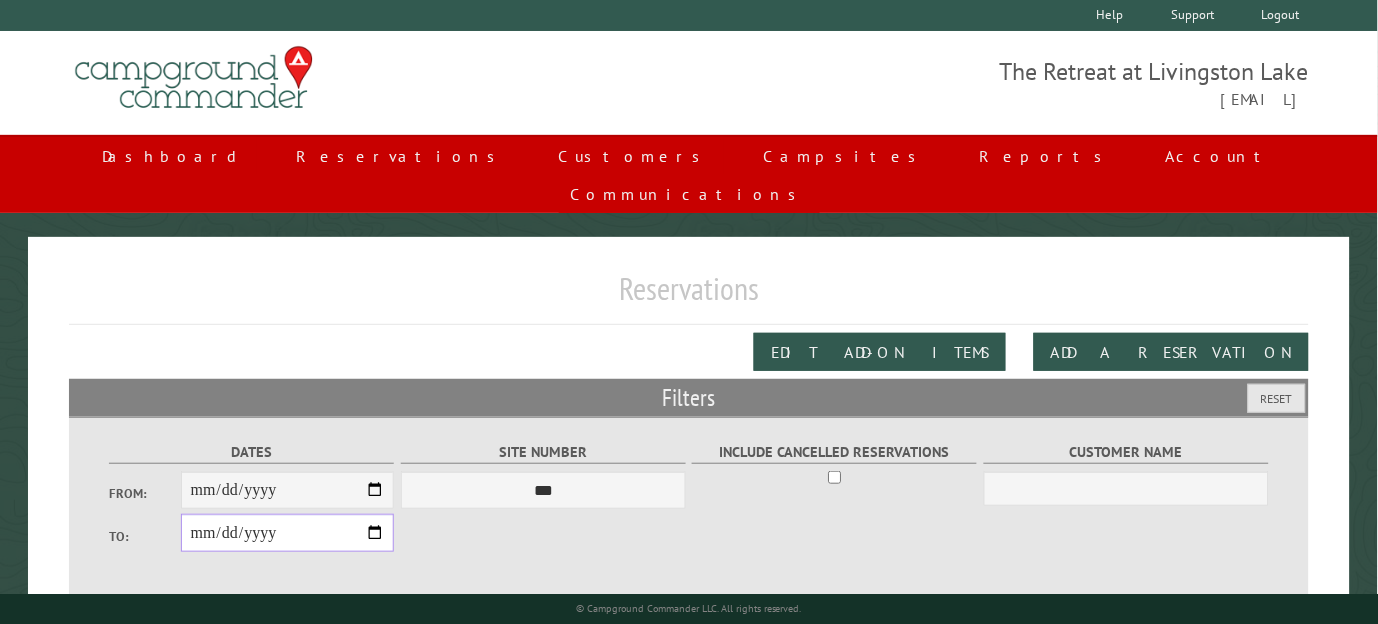 click on "**********" at bounding box center (288, 533) 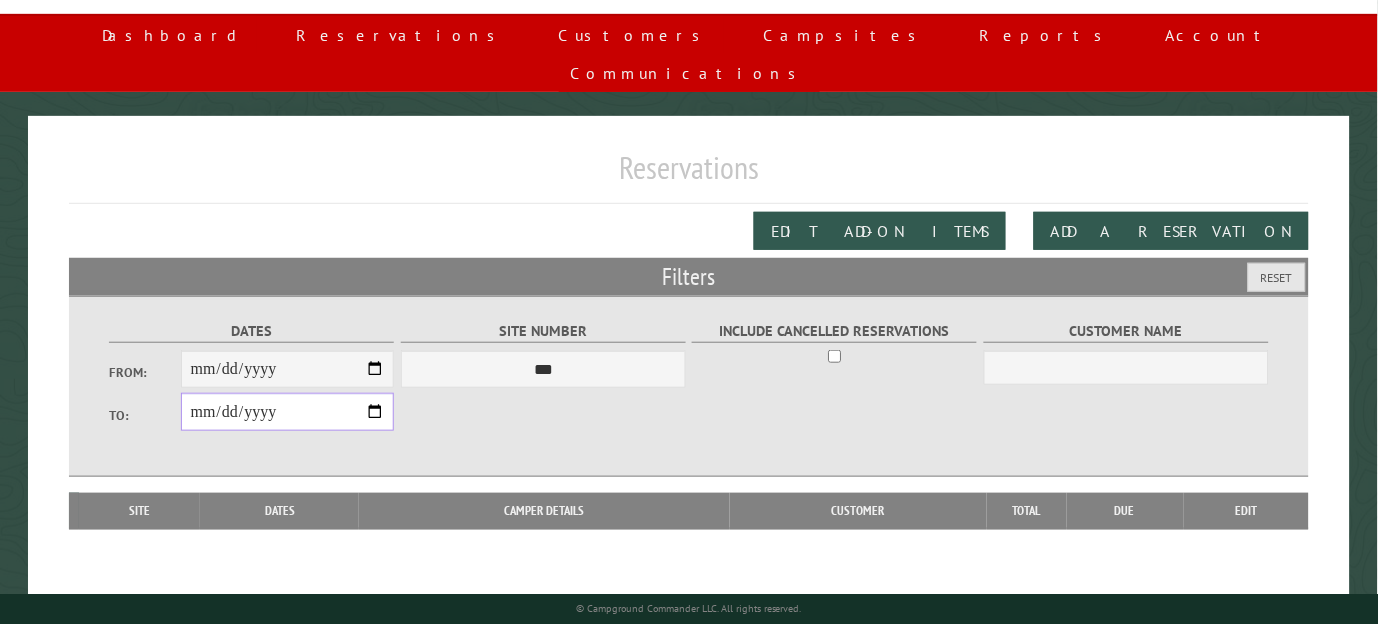 scroll, scrollTop: 0, scrollLeft: 0, axis: both 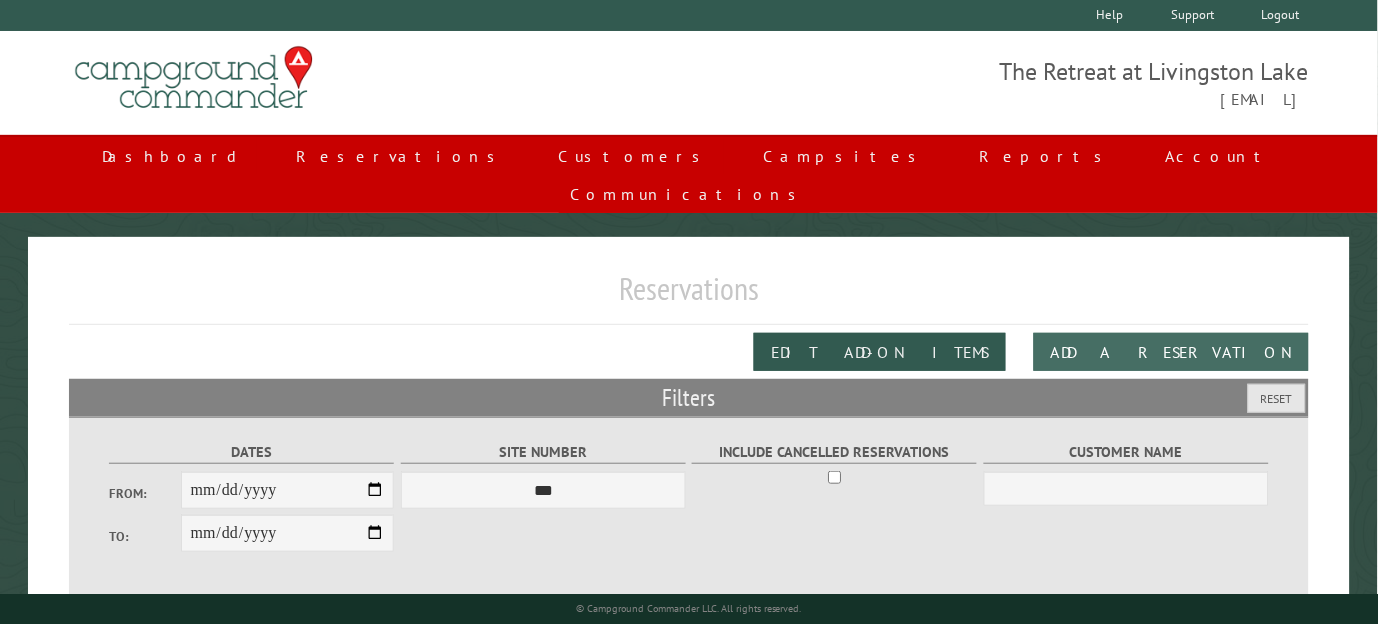 click on "Add a Reservation" at bounding box center [1171, 352] 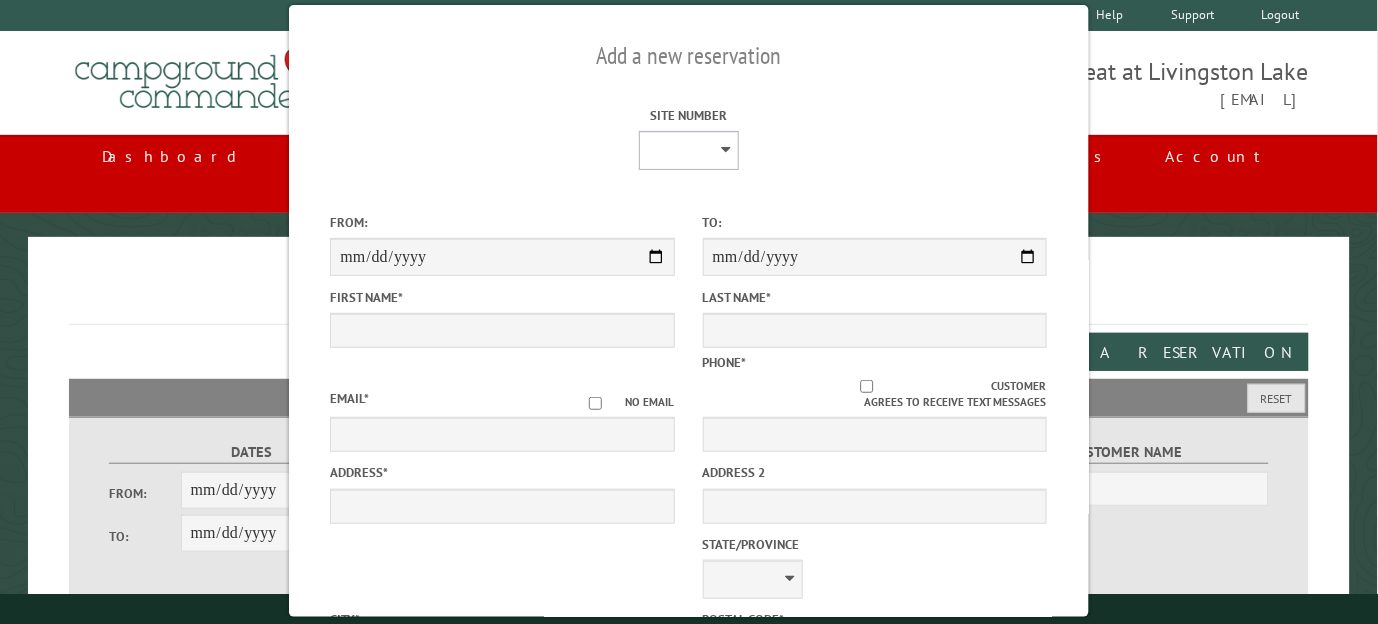 click on "* * * * * * * * * ** ** ** ** ** ** ** ** ** ** ** ** ** ** ** ** ** ** ** ** ** ** ** ** ** ** ** *** *** *** *** *** *** ***" at bounding box center (689, 150) 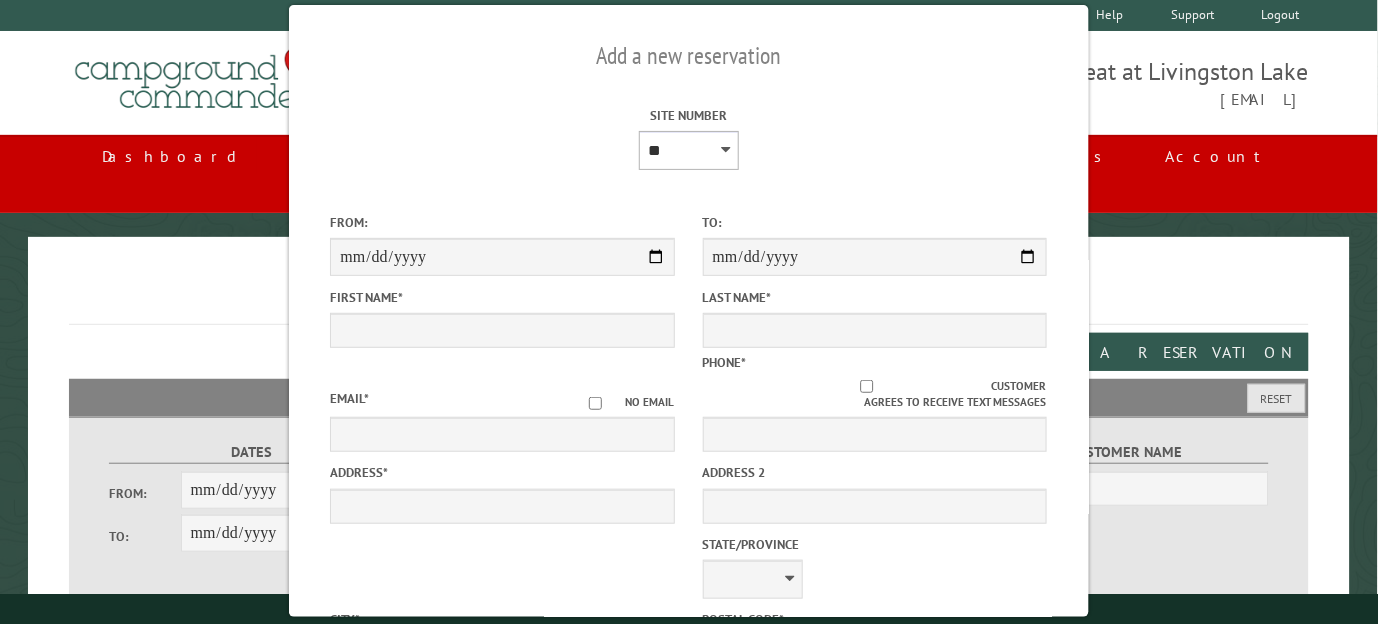click on "* * * * * * * * * ** ** ** ** ** ** ** ** ** ** ** ** ** ** ** ** ** ** ** ** ** ** ** ** ** ** ** *** *** *** *** *** *** ***" at bounding box center (689, 150) 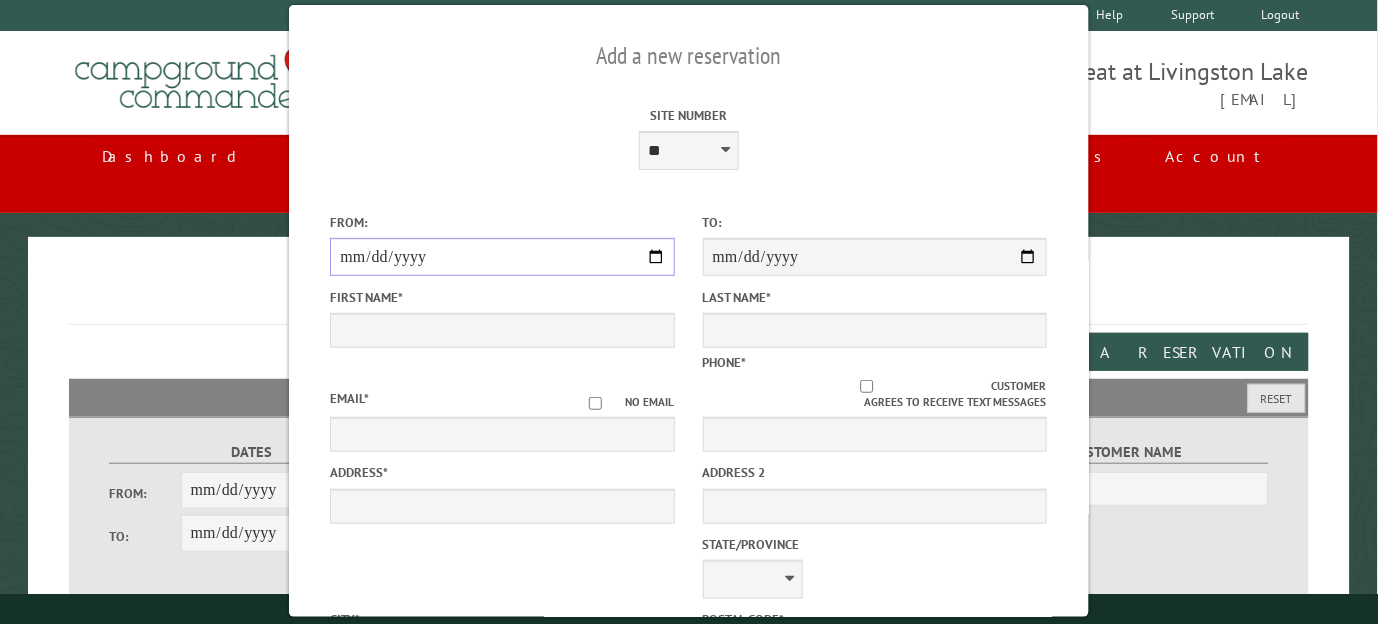 click on "From:" at bounding box center (502, 257) 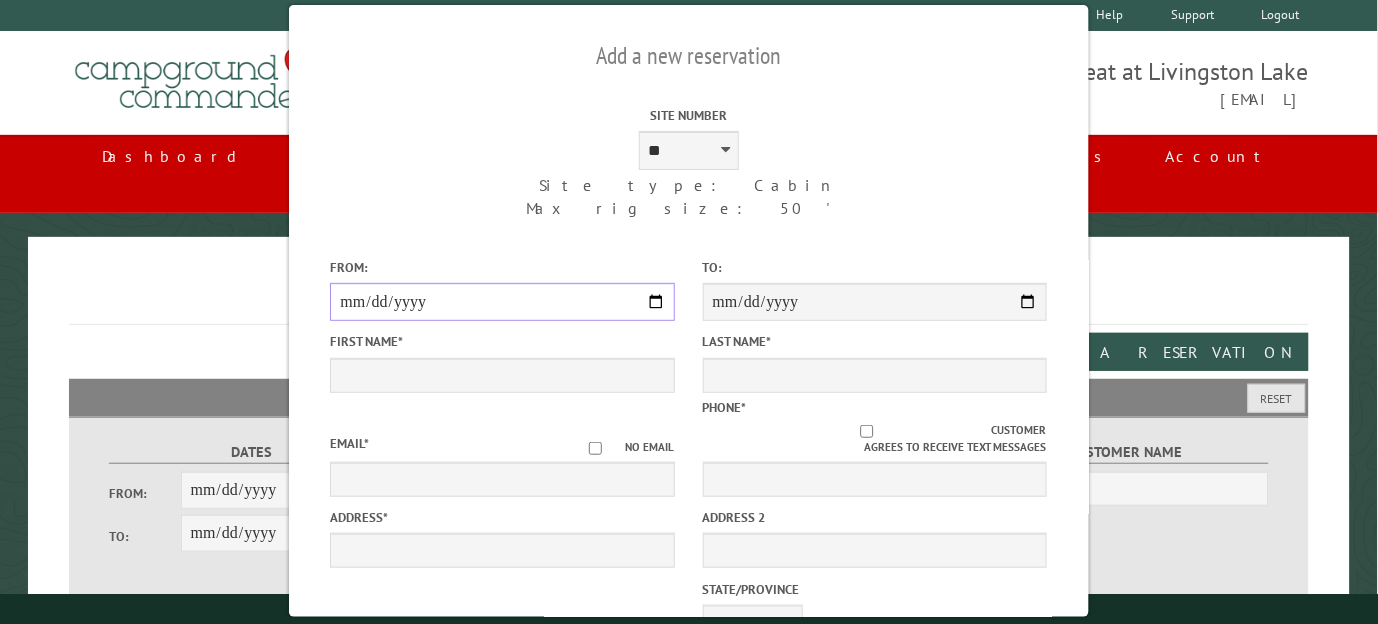 type on "**********" 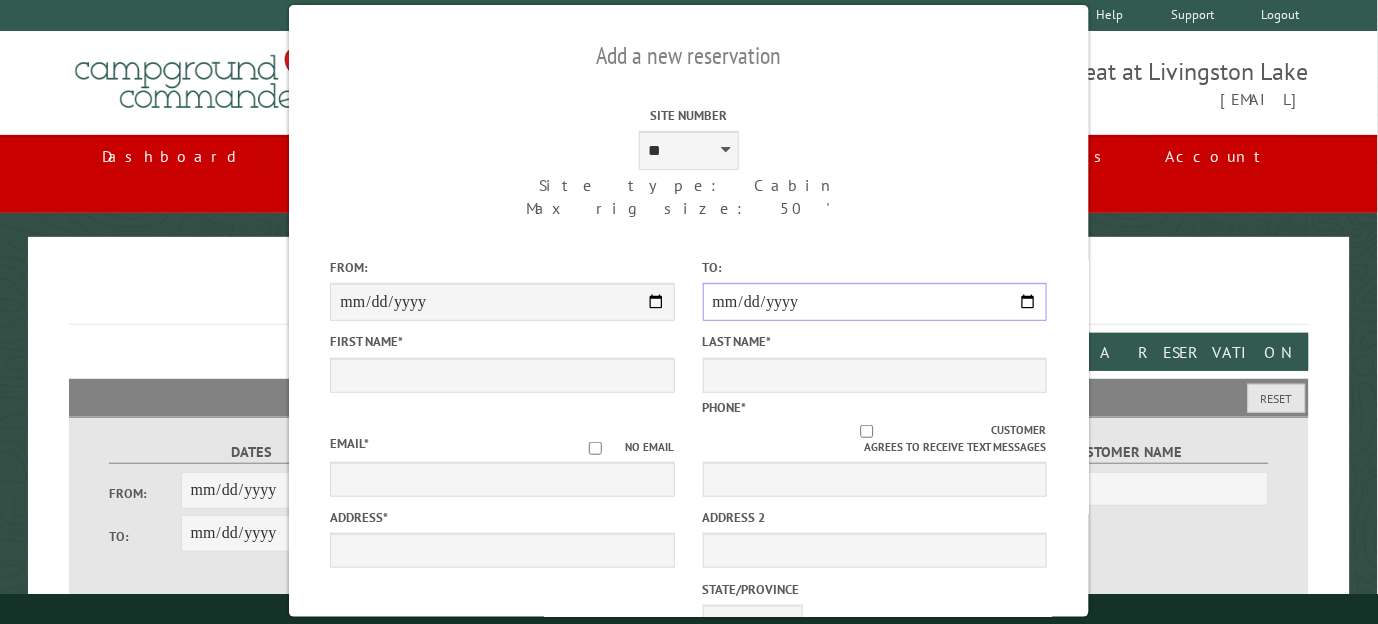 click on "**********" at bounding box center [875, 302] 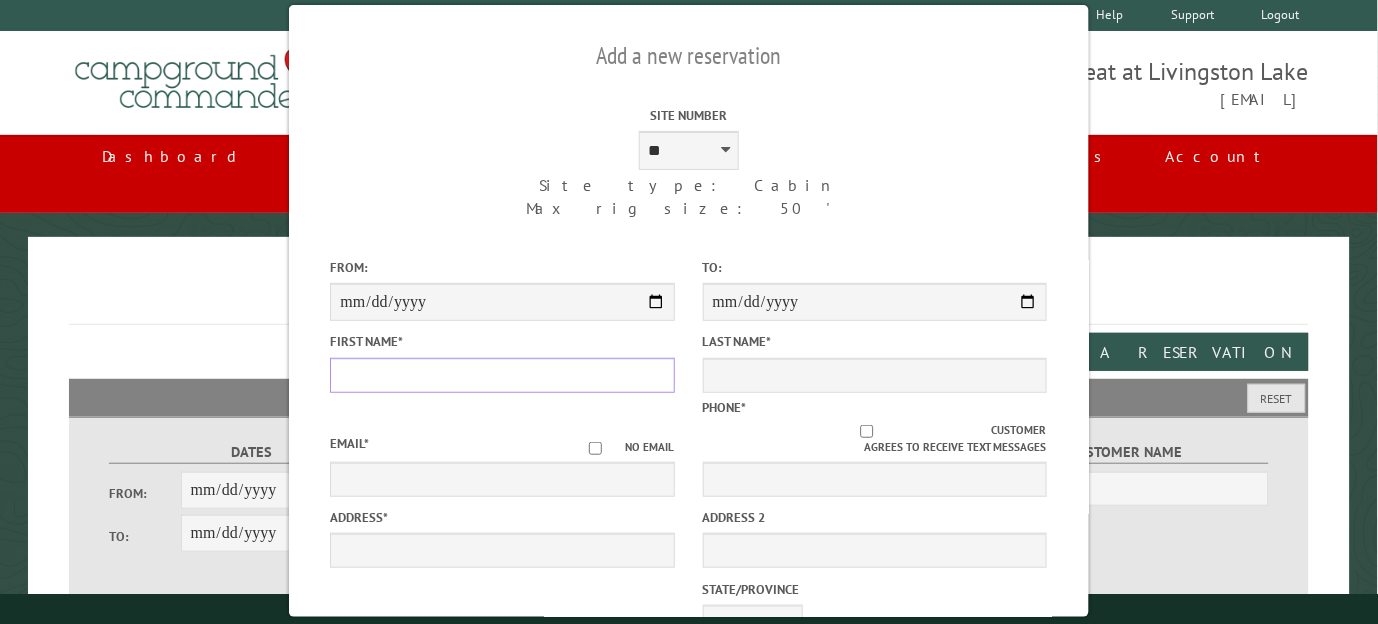 click on "First Name *" at bounding box center (502, 375) 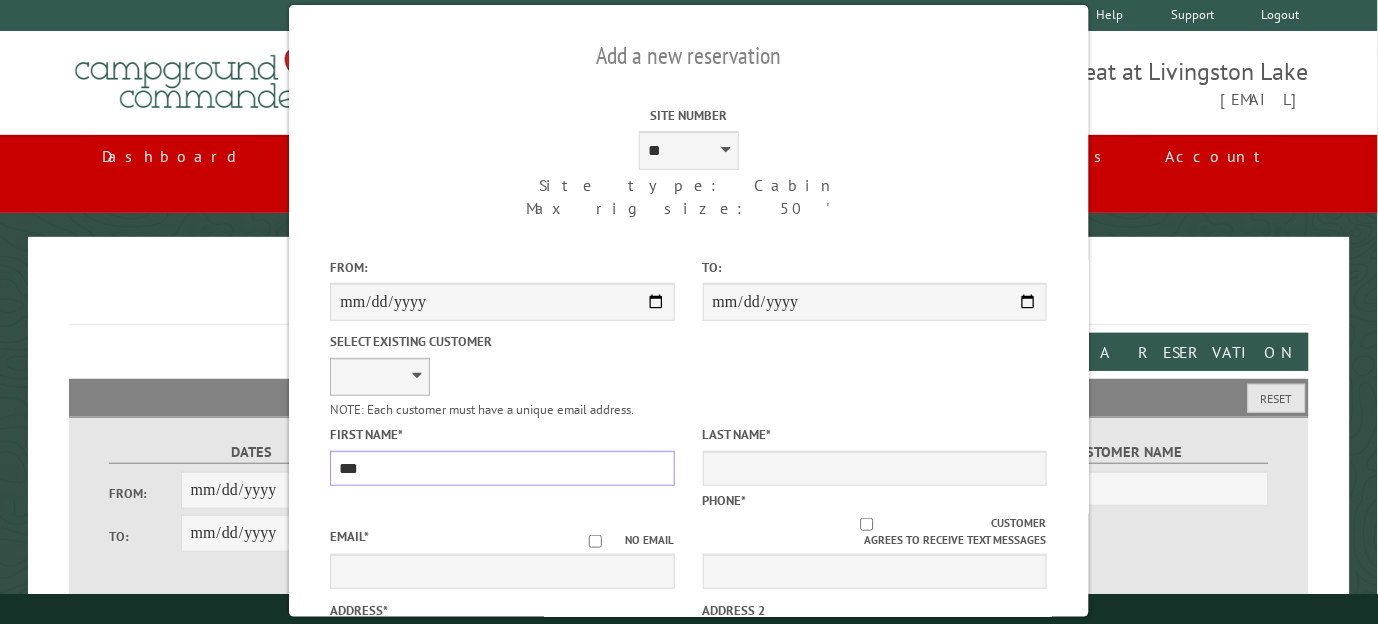 type on "***" 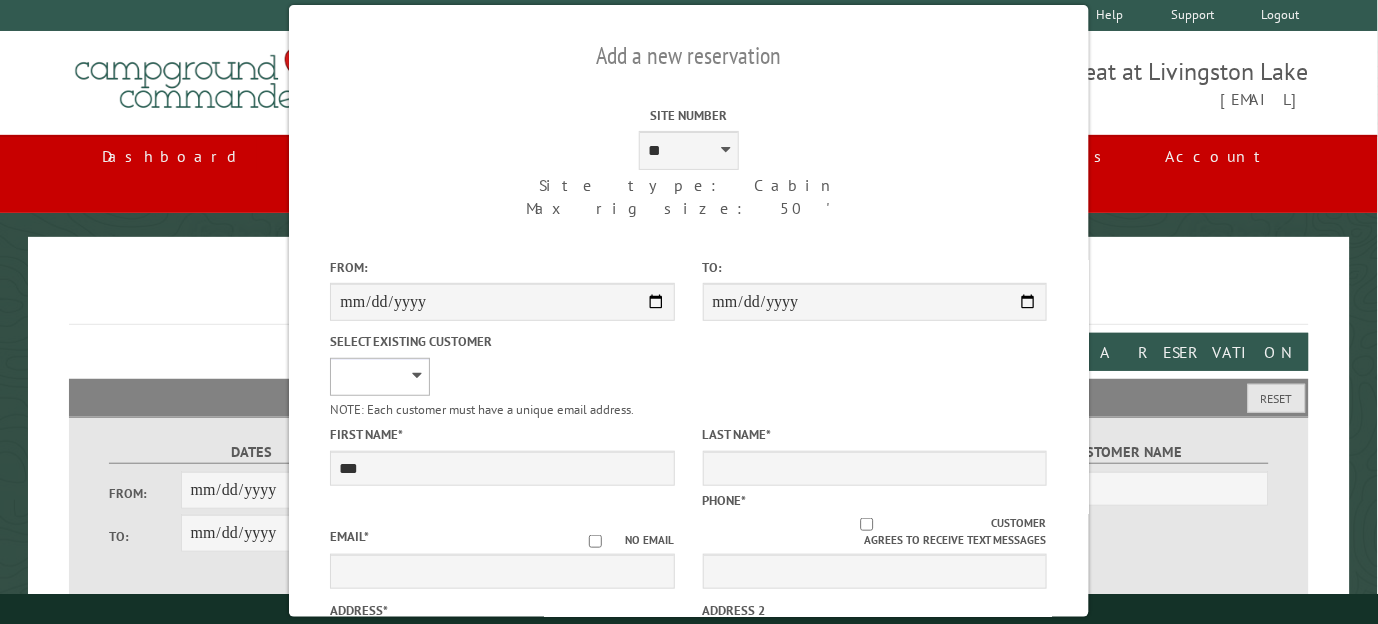 click on "**********" at bounding box center (380, 377) 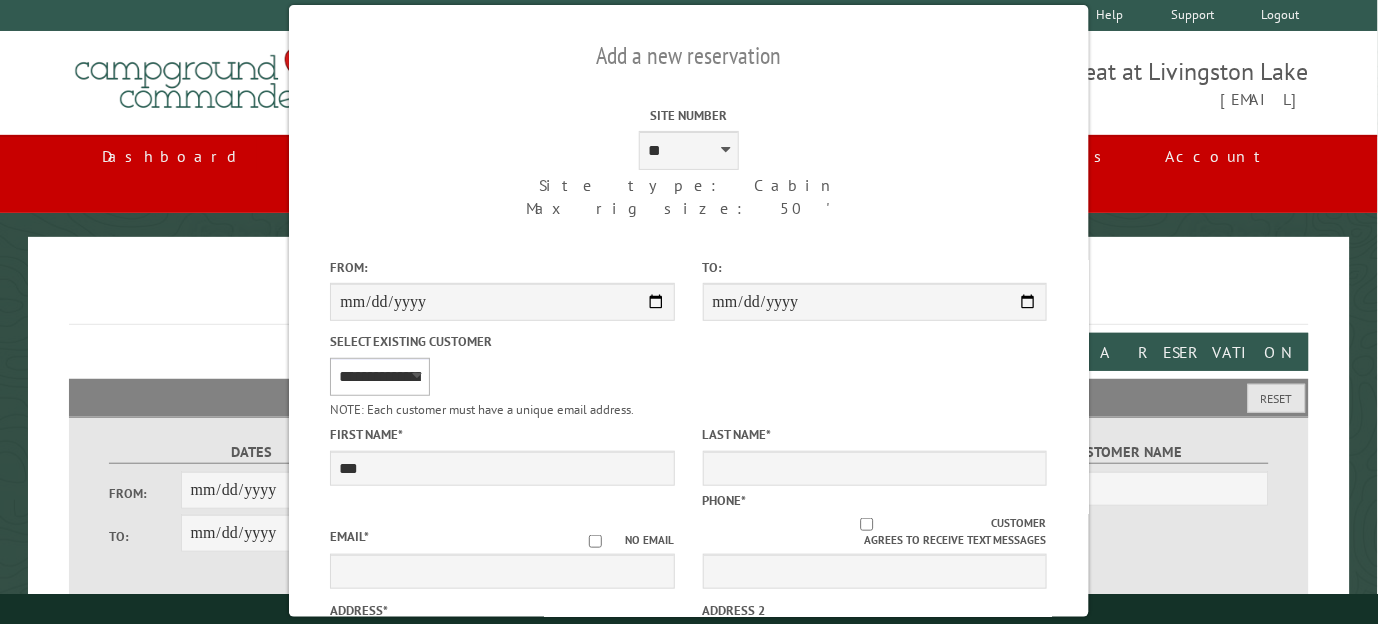 click on "**********" at bounding box center (380, 377) 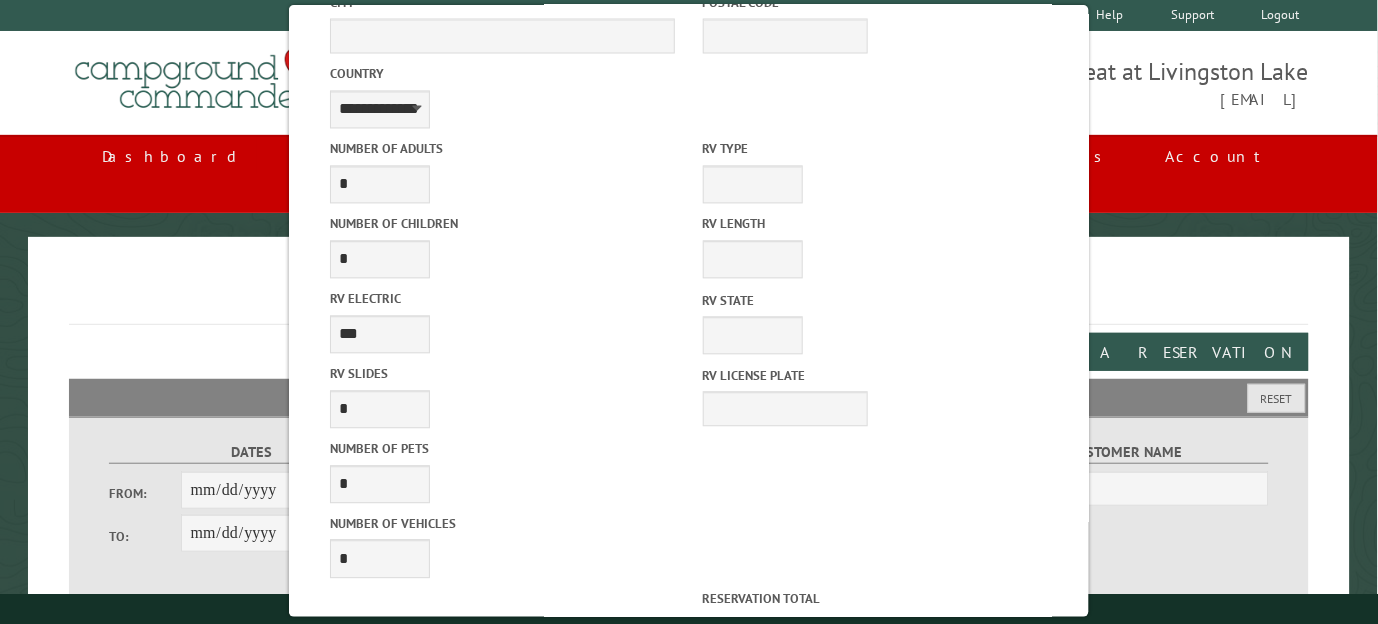 scroll, scrollTop: 796, scrollLeft: 0, axis: vertical 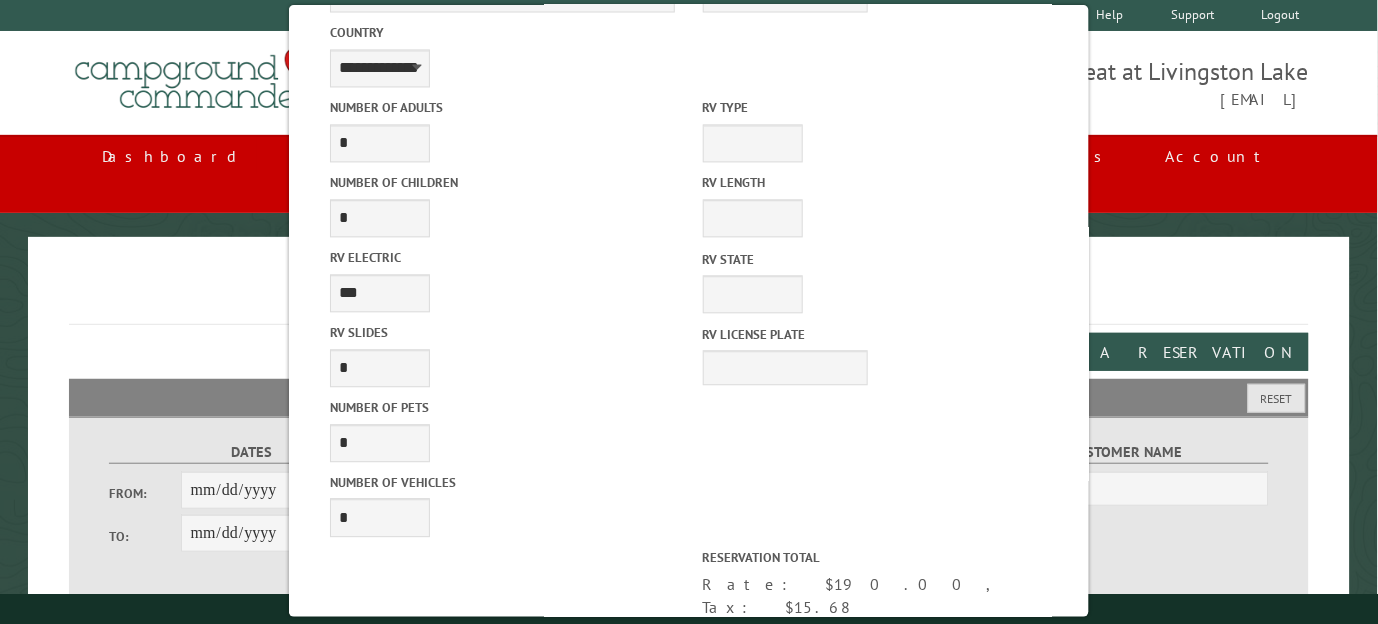 click on "******" at bounding box center [502, 753] 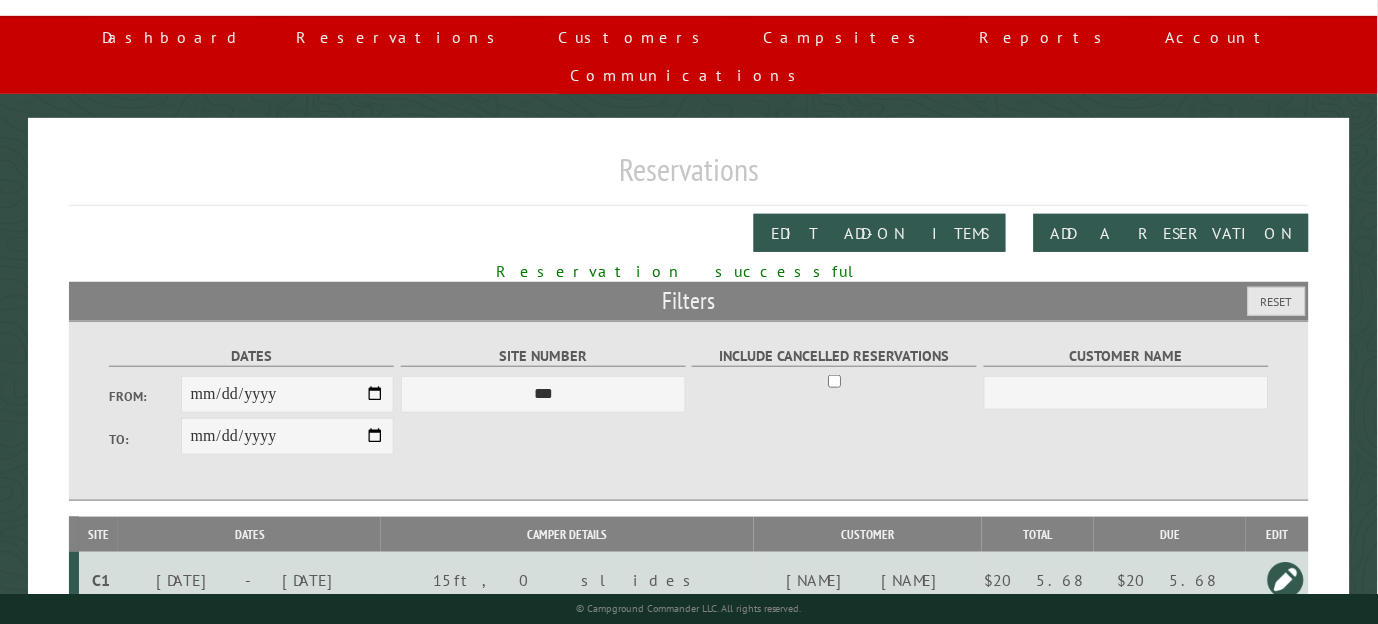 scroll, scrollTop: 169, scrollLeft: 0, axis: vertical 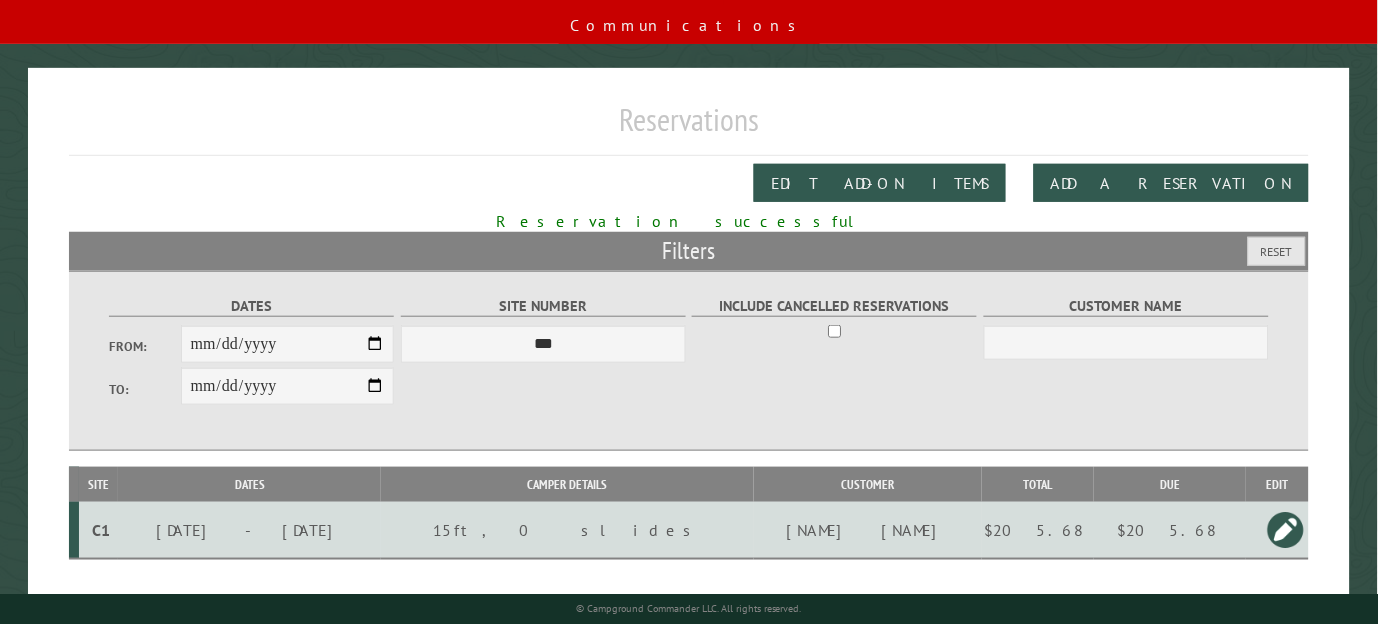 click on "$205.68" at bounding box center (1170, 530) 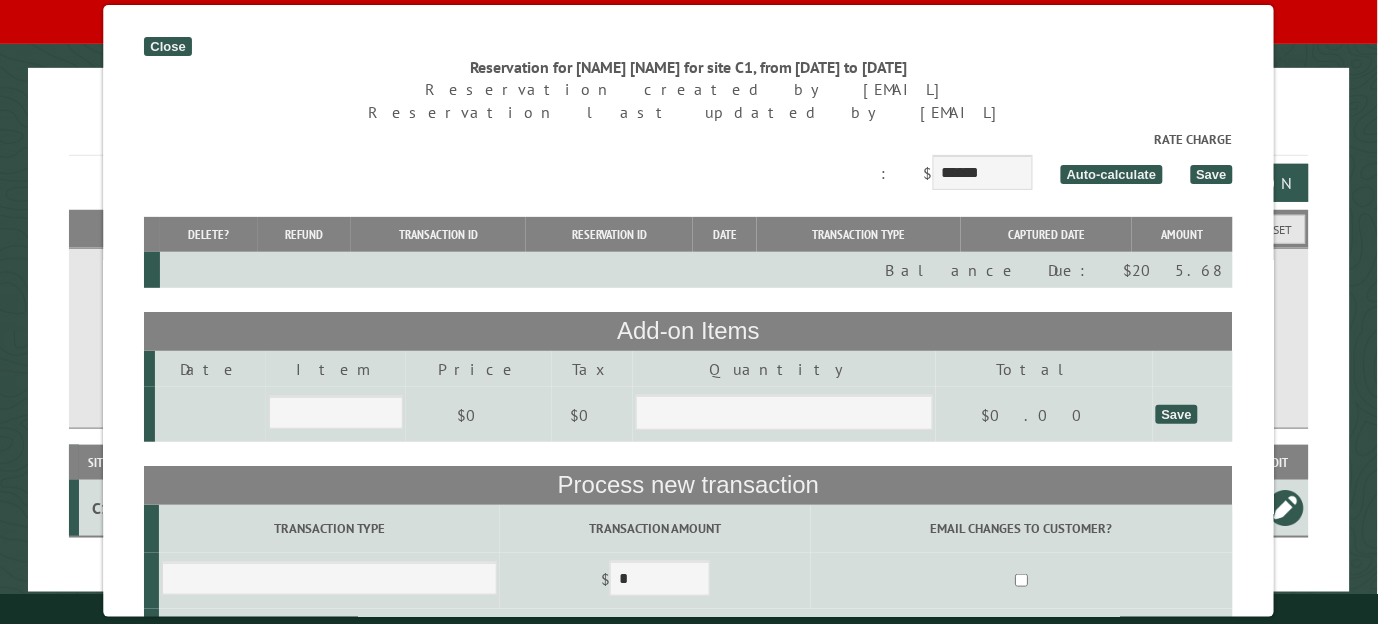 scroll, scrollTop: 147, scrollLeft: 0, axis: vertical 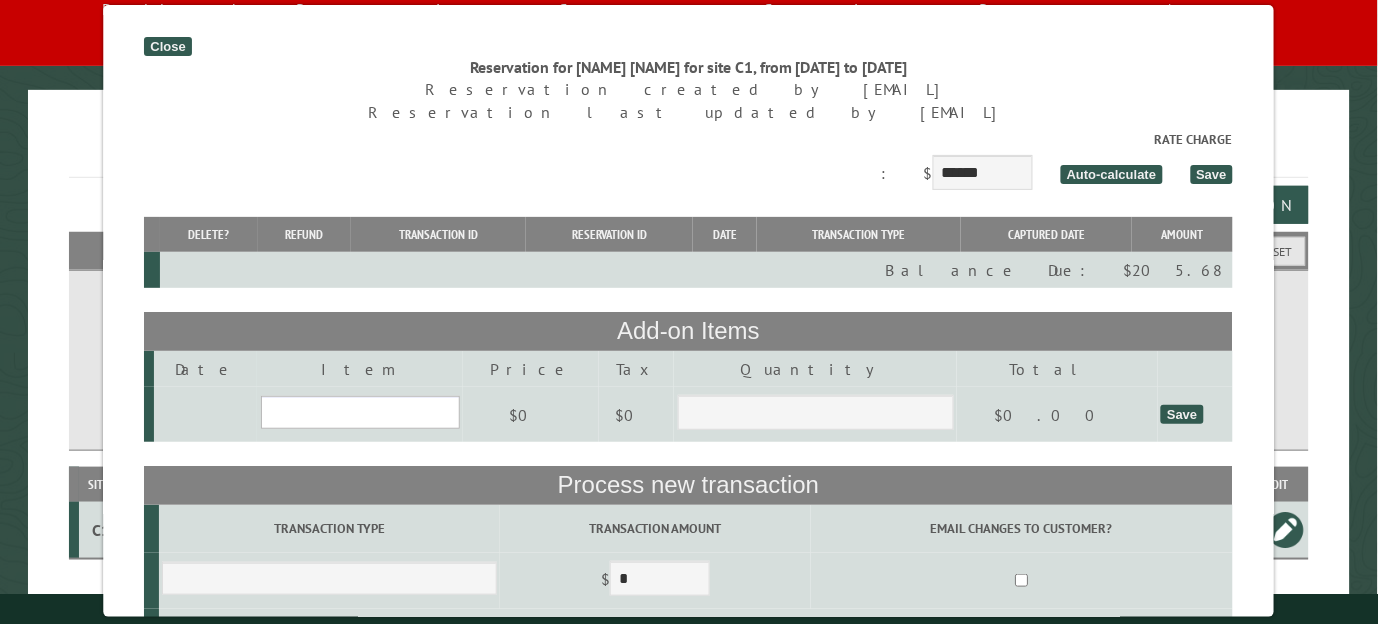 click on "**********" at bounding box center [361, 412] 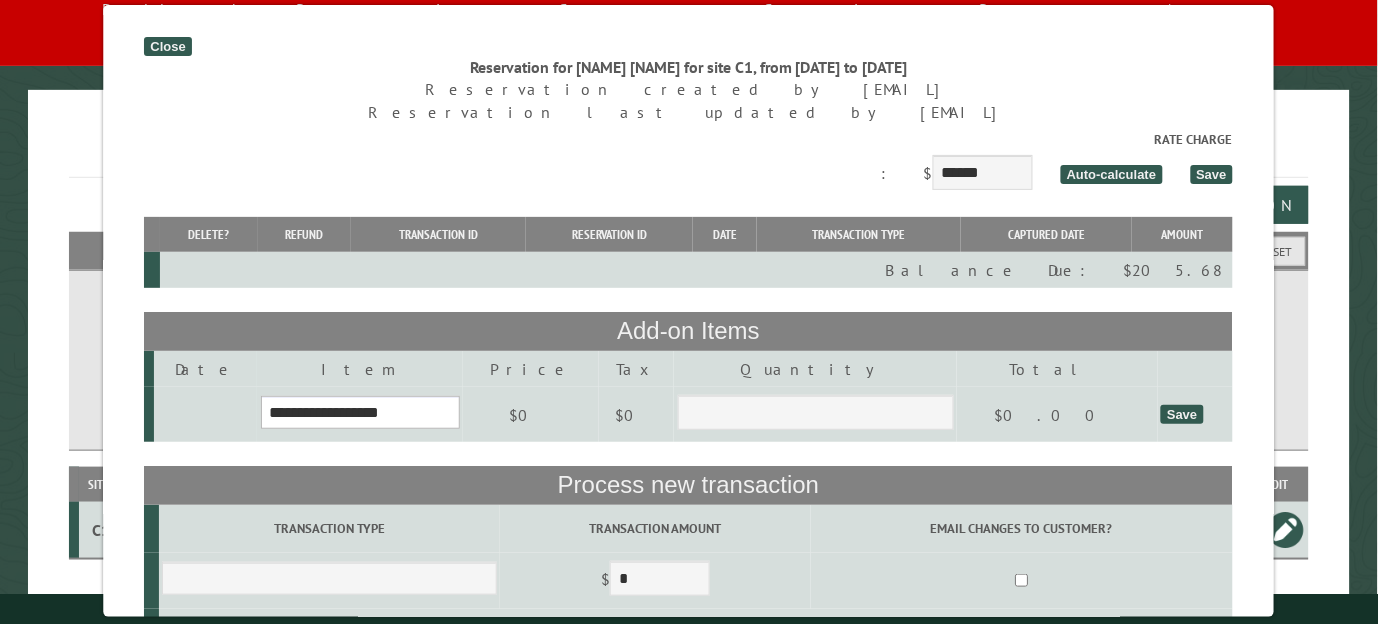 click on "**********" at bounding box center [361, 412] 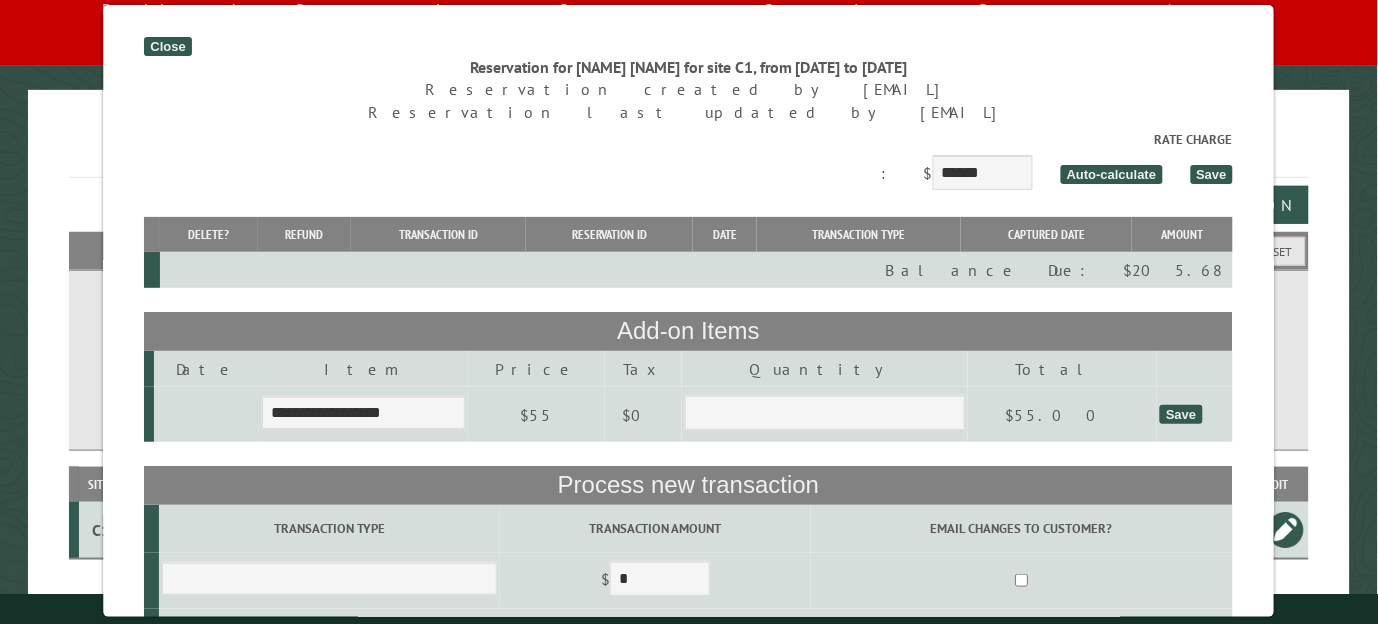 click on "Save" at bounding box center (1182, 414) 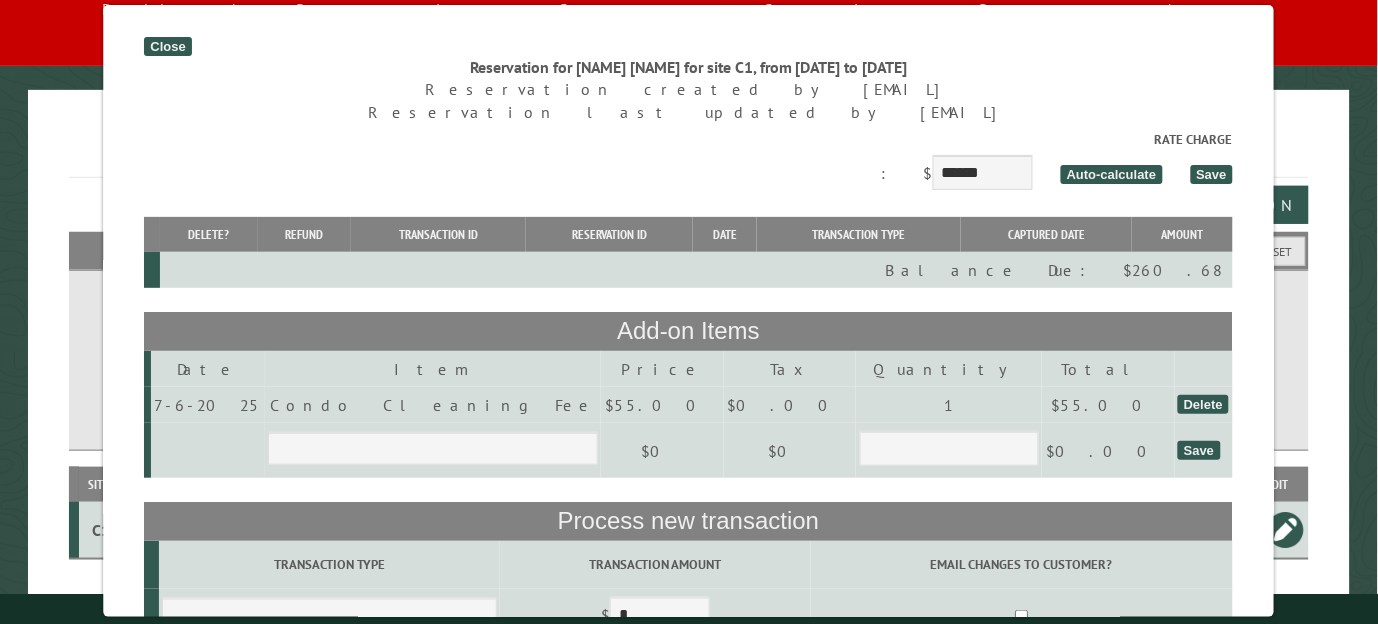 scroll, scrollTop: 267, scrollLeft: 0, axis: vertical 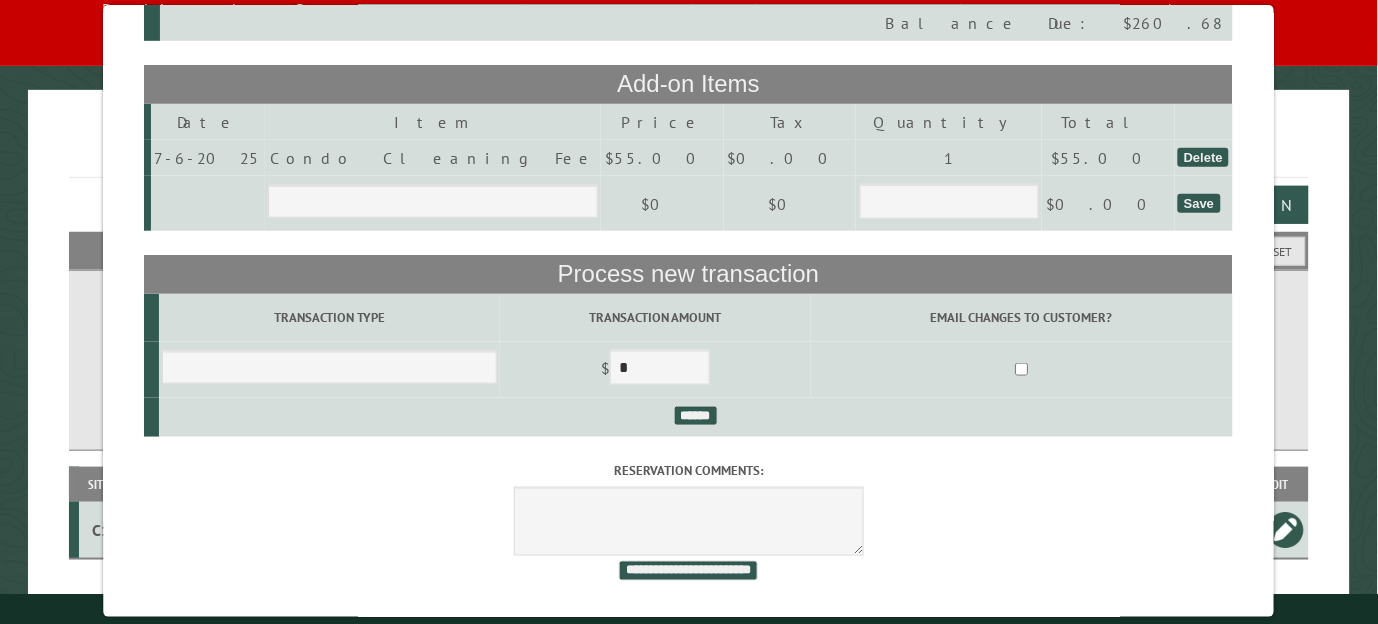click on "**********" at bounding box center [688, 571] 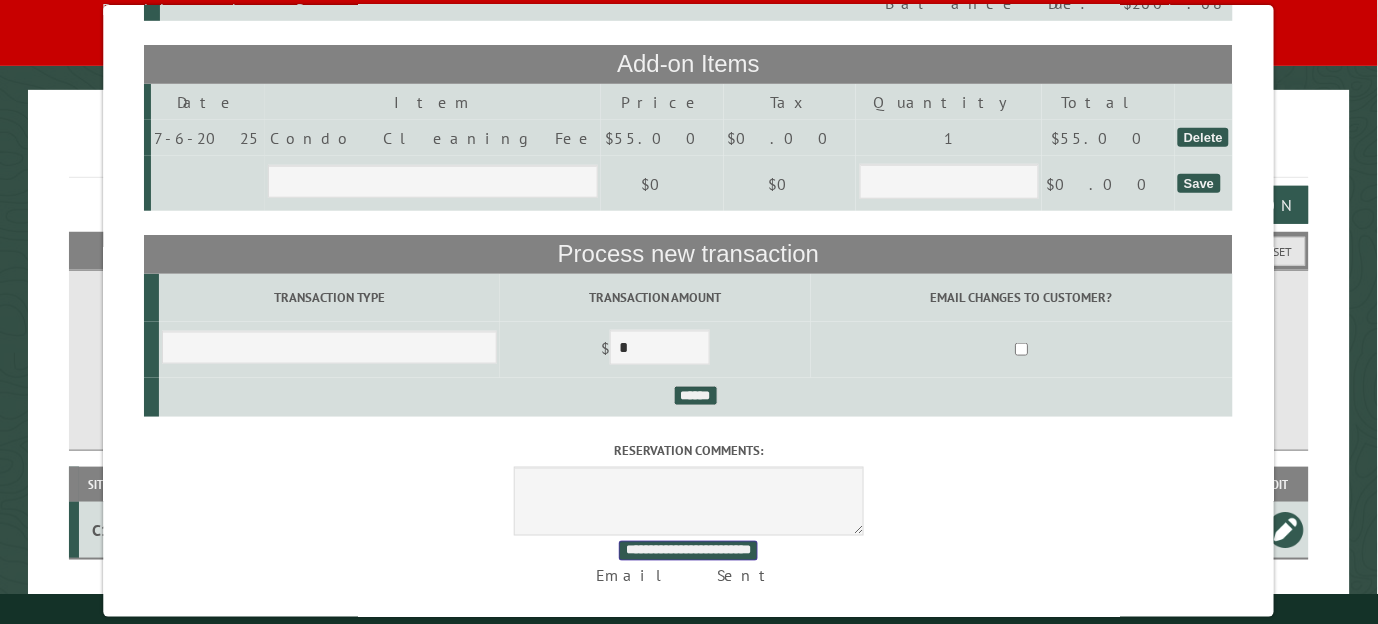 scroll, scrollTop: 0, scrollLeft: 0, axis: both 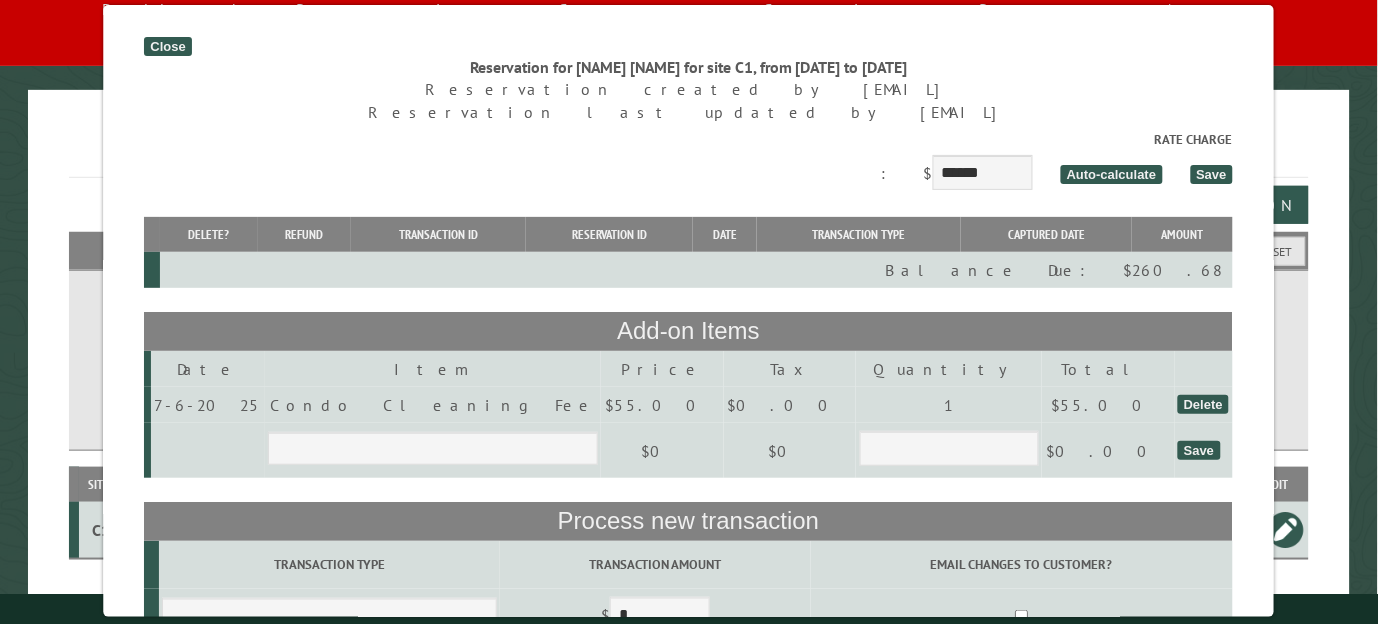 click on "Close" at bounding box center [168, 46] 